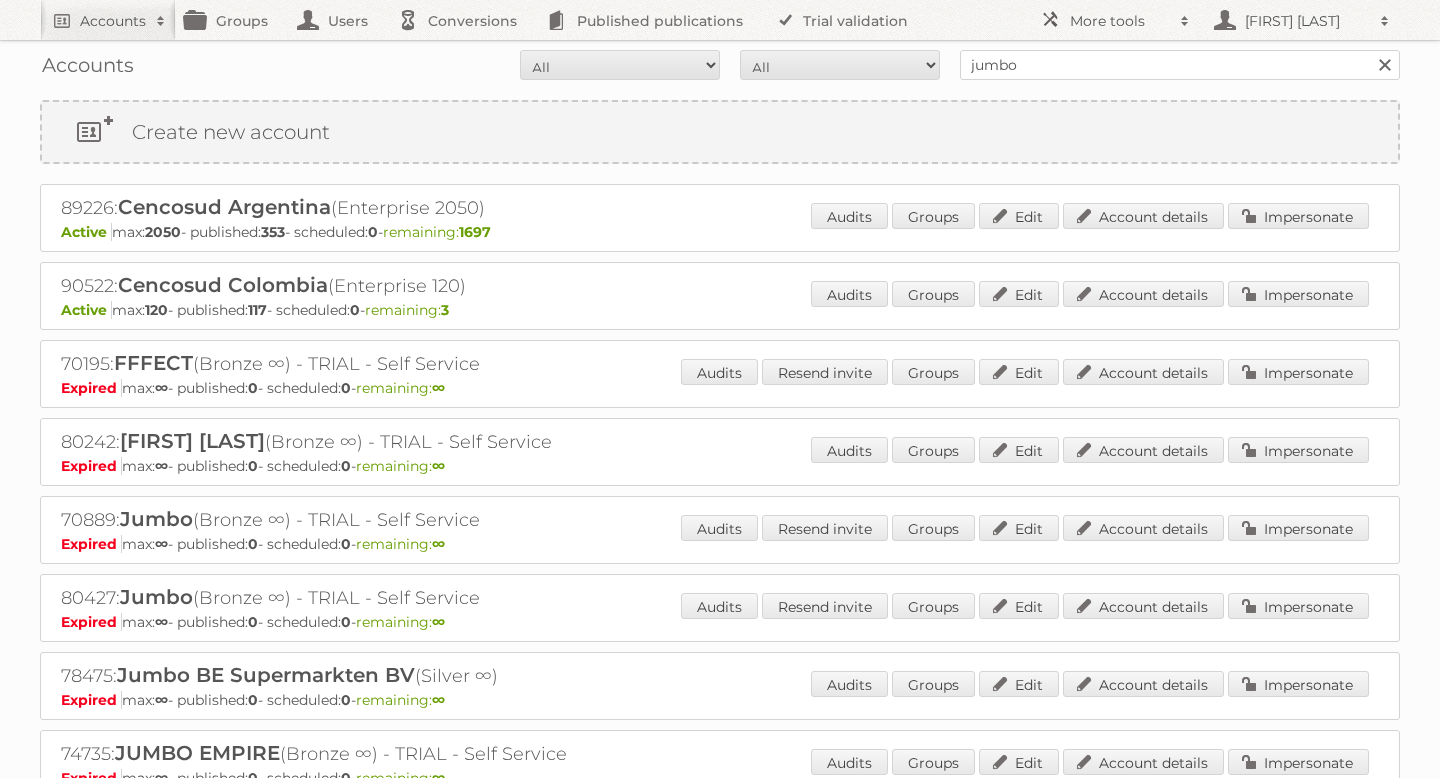 scroll, scrollTop: 0, scrollLeft: 0, axis: both 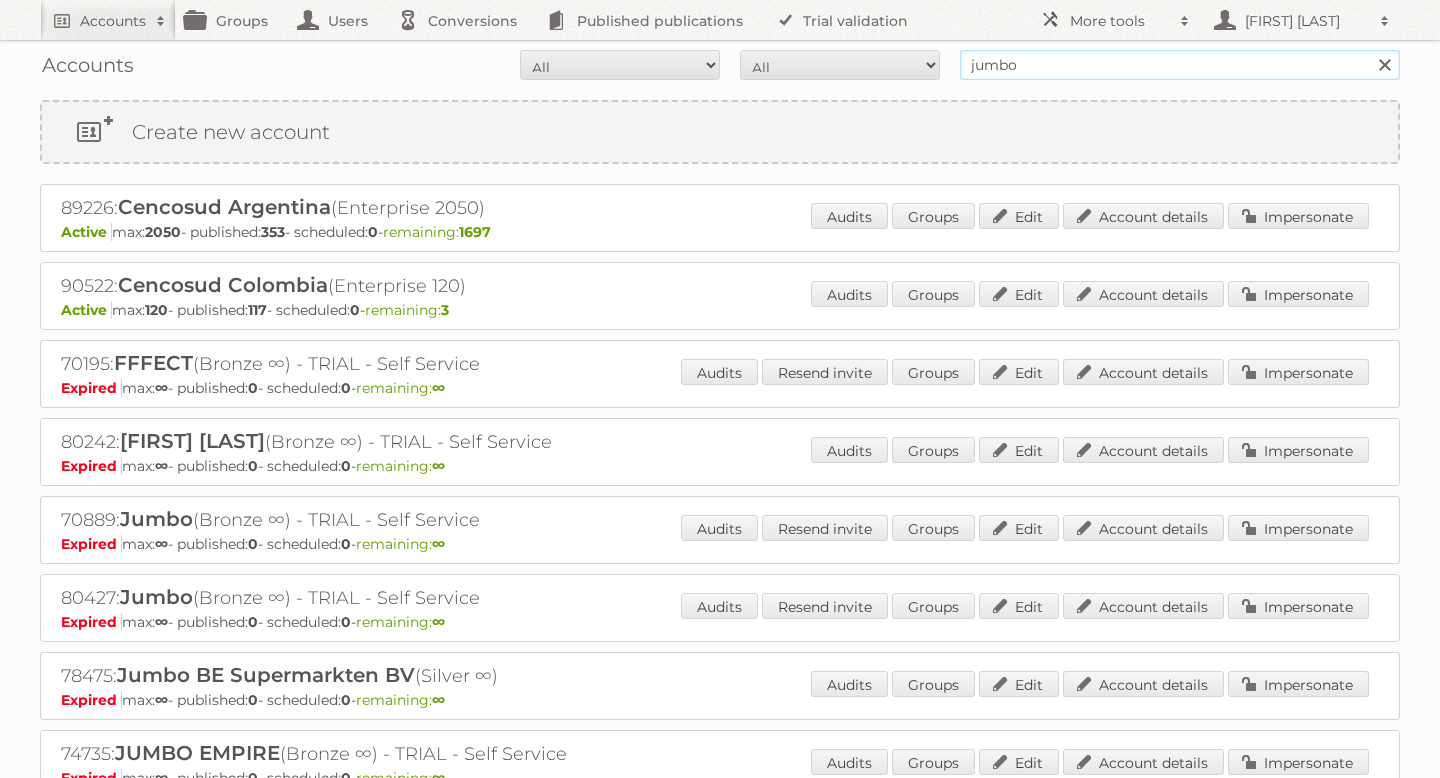 click on "jumbo" at bounding box center (1180, 65) 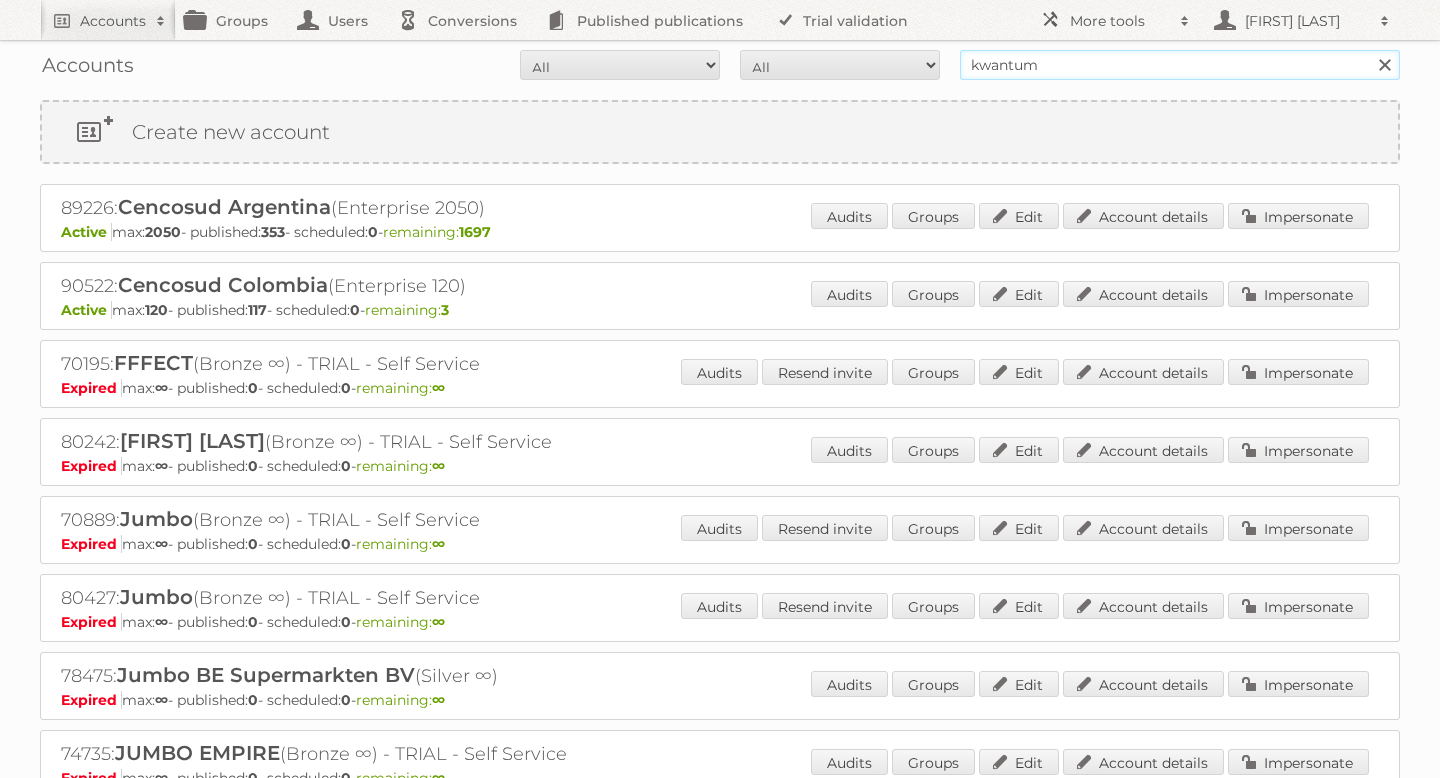 type on "kwantum" 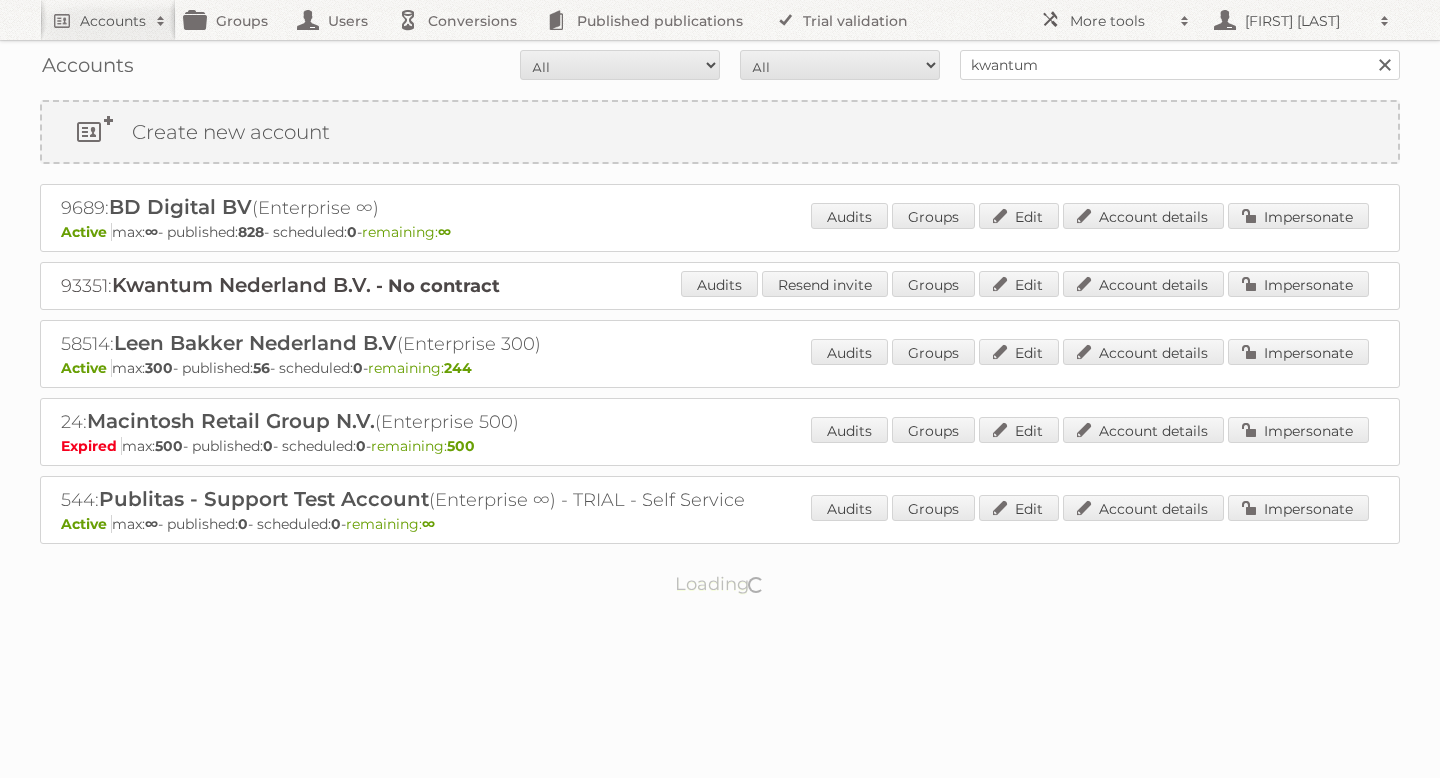 scroll, scrollTop: 0, scrollLeft: 0, axis: both 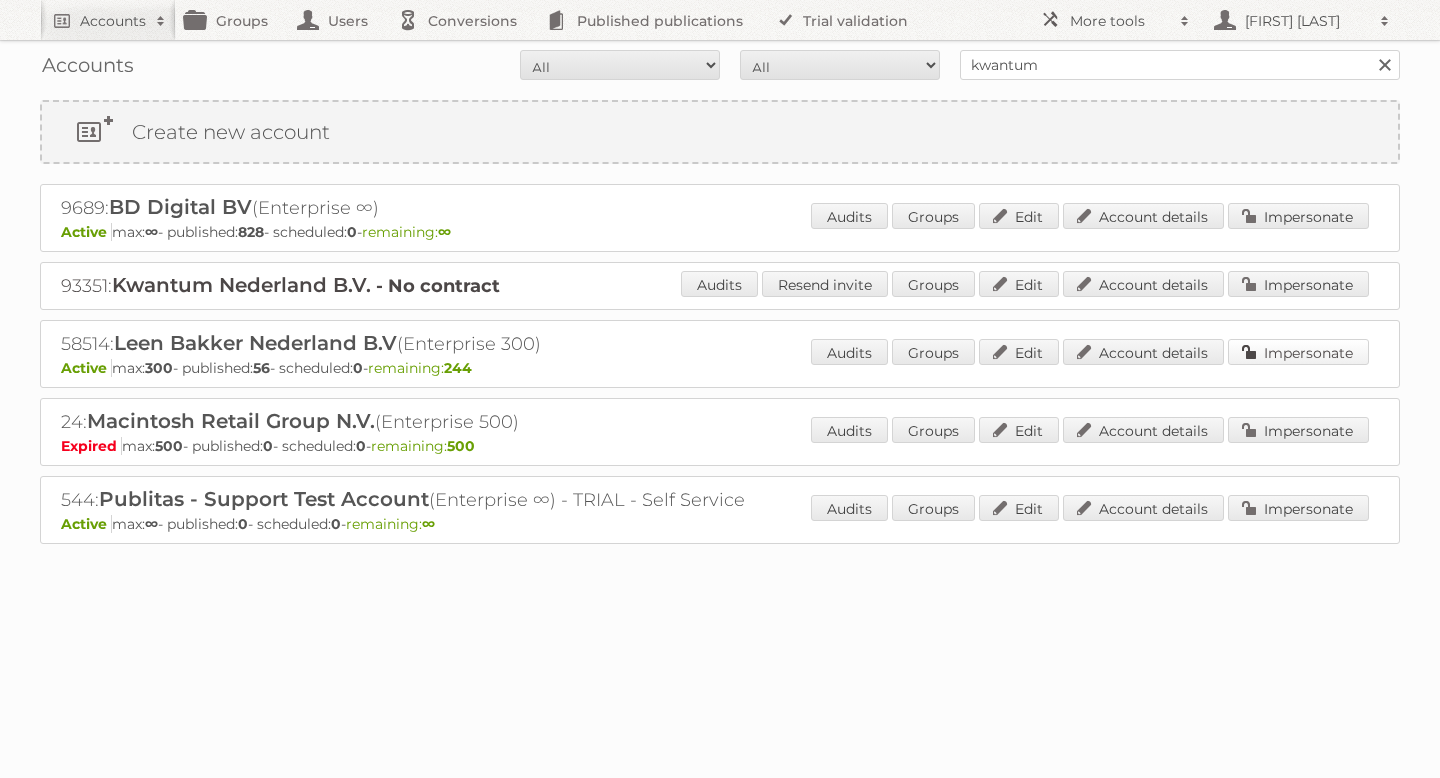 click on "Impersonate" at bounding box center [1298, 352] 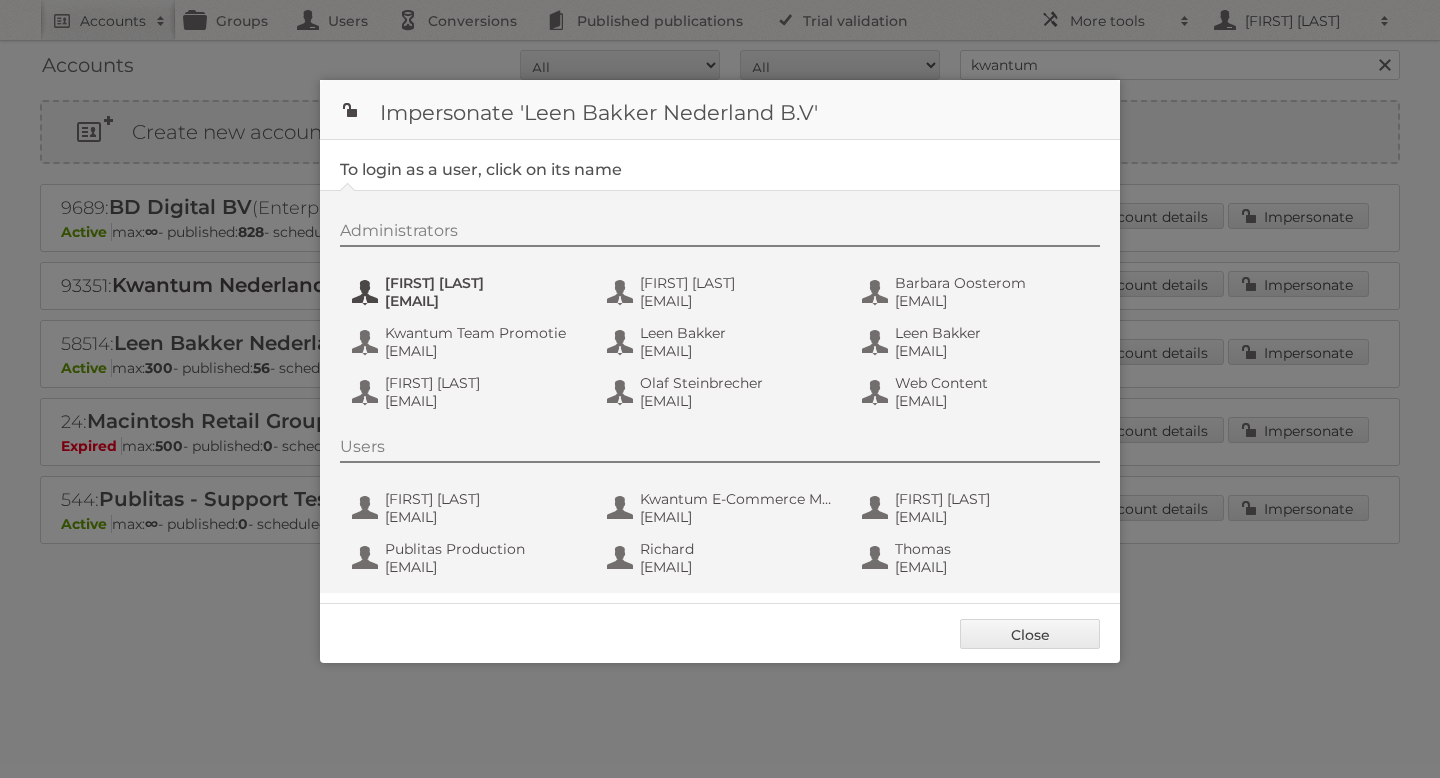 click on "[EMAIL]" at bounding box center [482, 301] 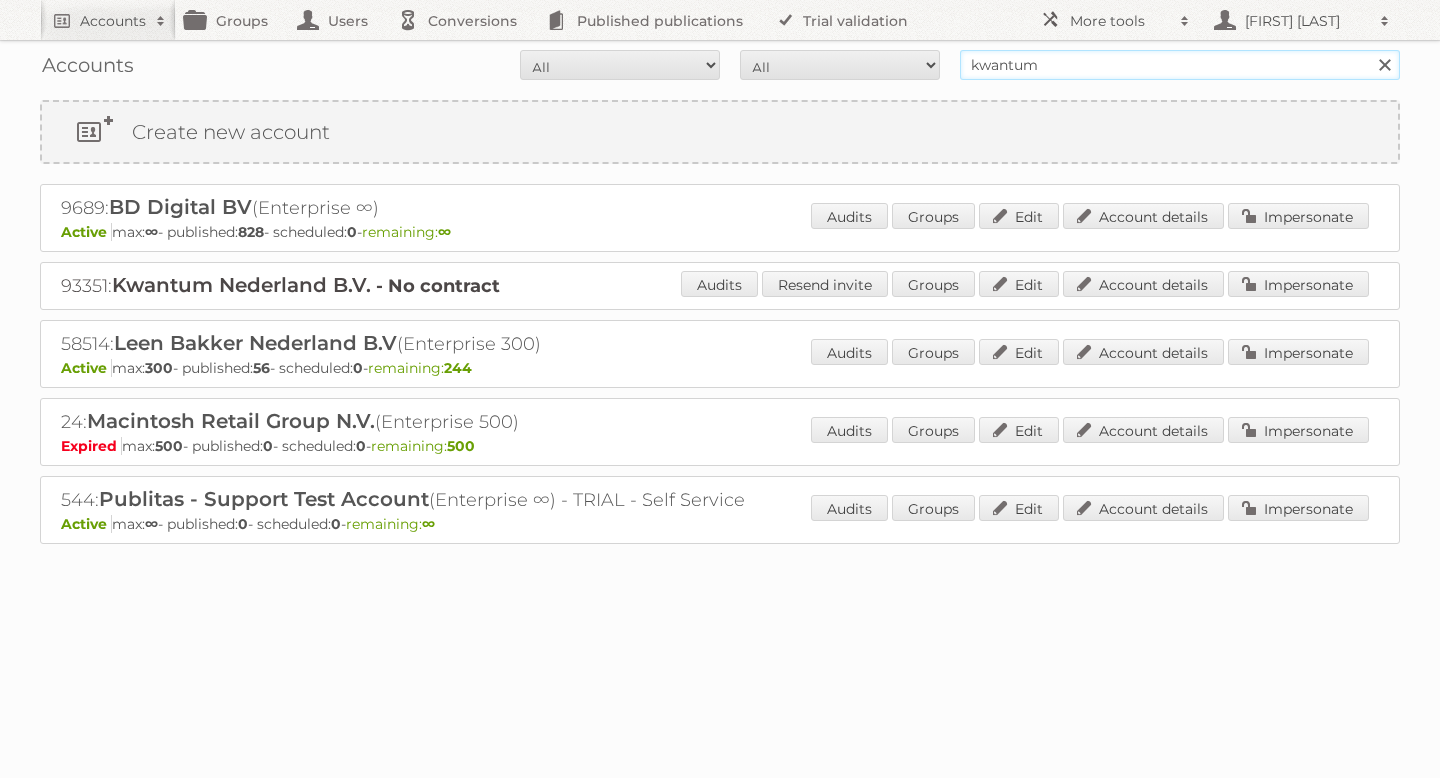 click on "kwantum" at bounding box center (1180, 65) 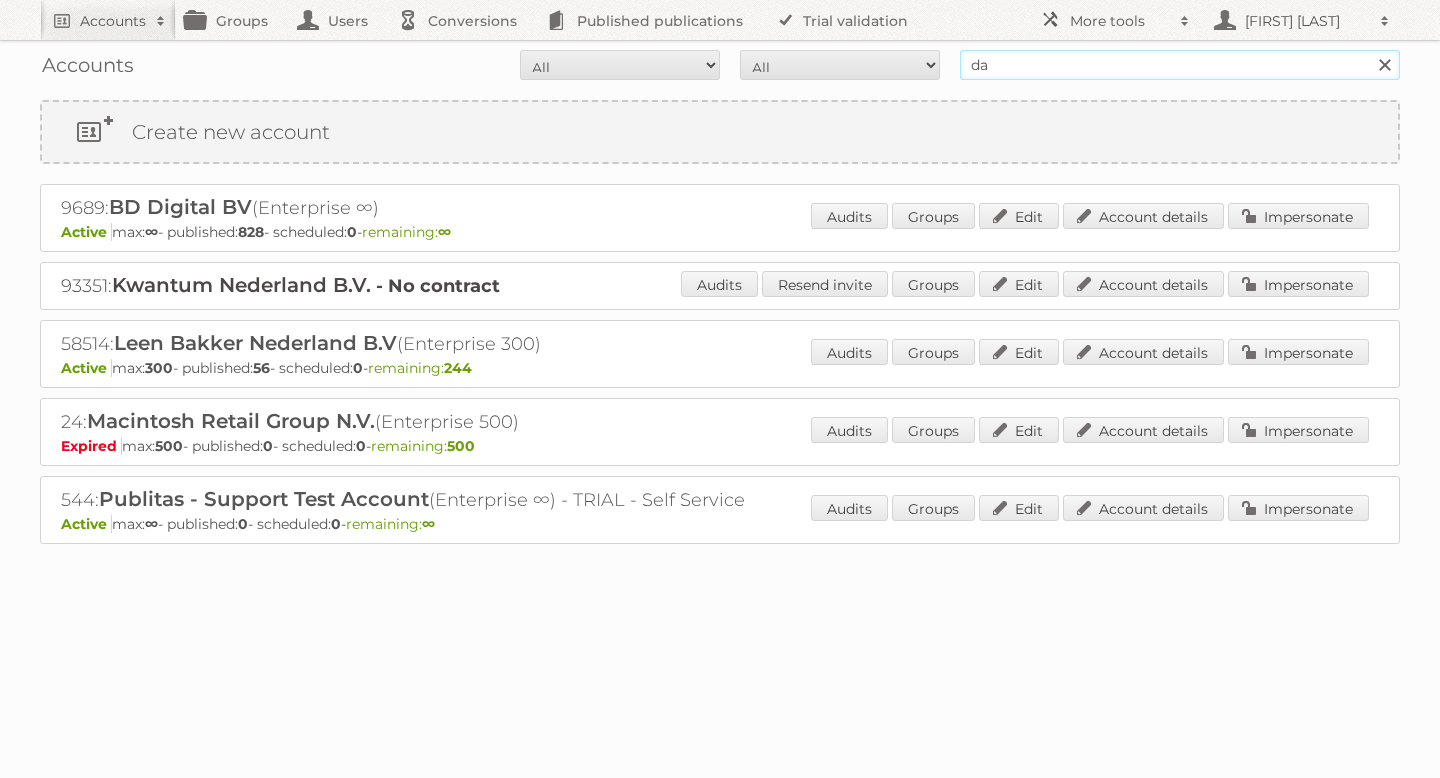 type on "da" 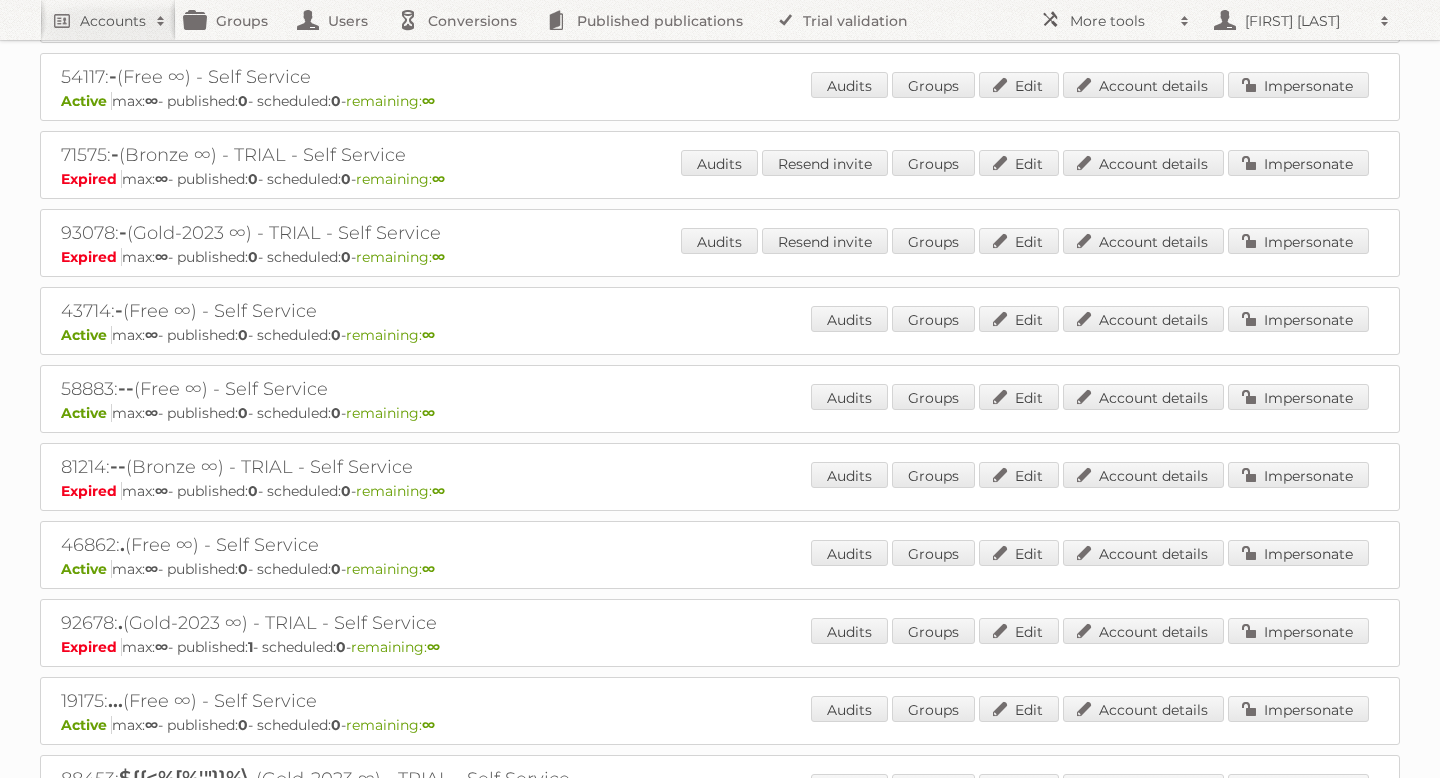 scroll, scrollTop: 0, scrollLeft: 0, axis: both 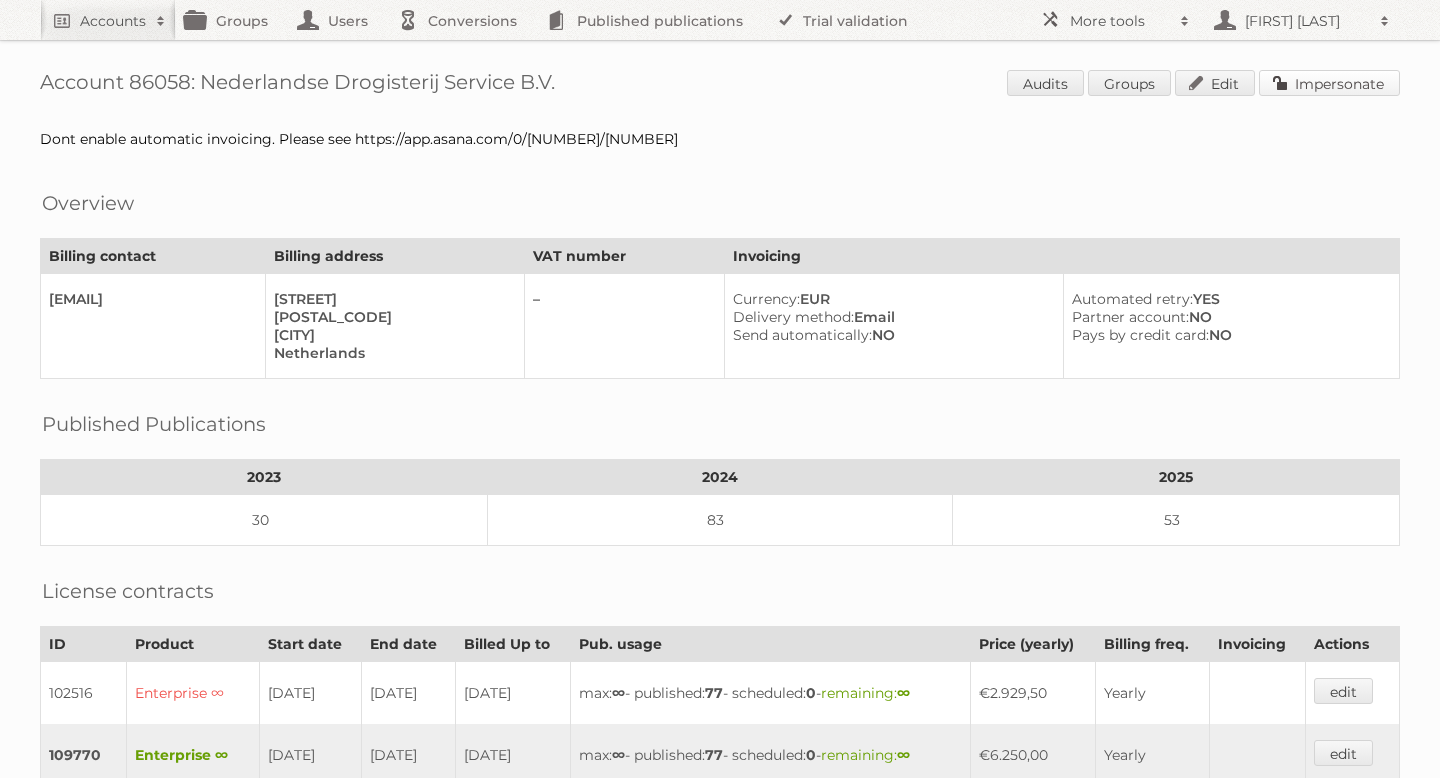 click on "Impersonate" at bounding box center (1329, 83) 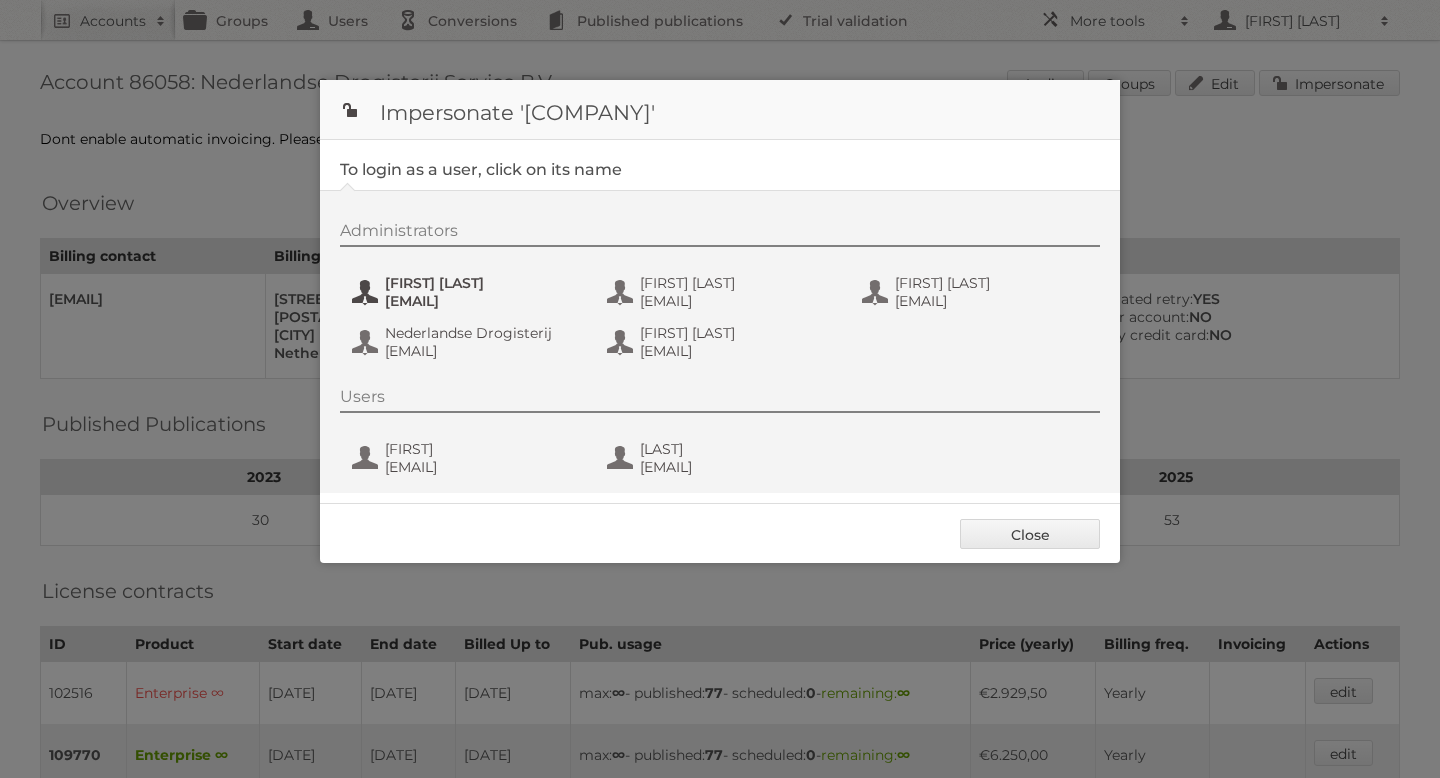 click on "camiel.waanders@da.nl" at bounding box center [482, 301] 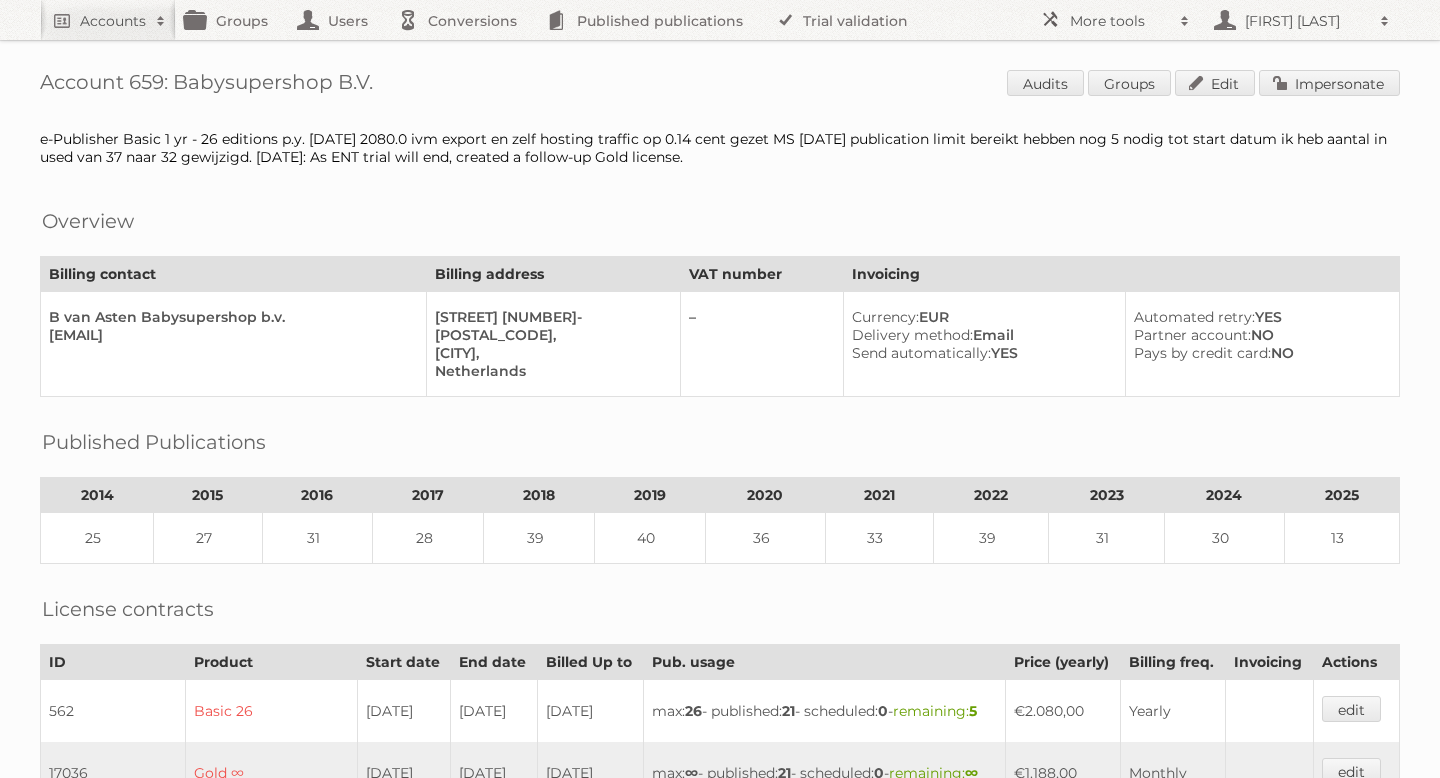 scroll, scrollTop: 0, scrollLeft: 0, axis: both 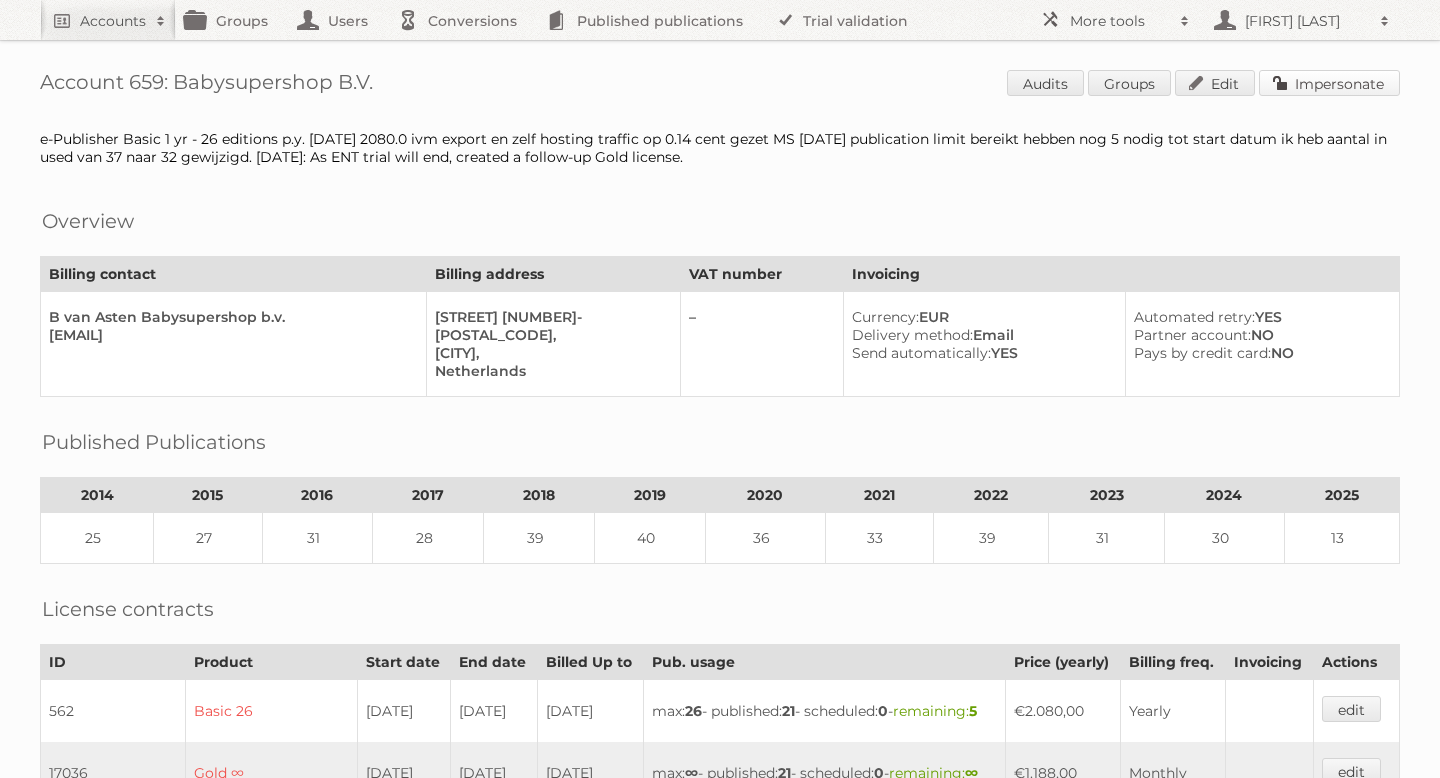 click on "Impersonate" at bounding box center [1329, 83] 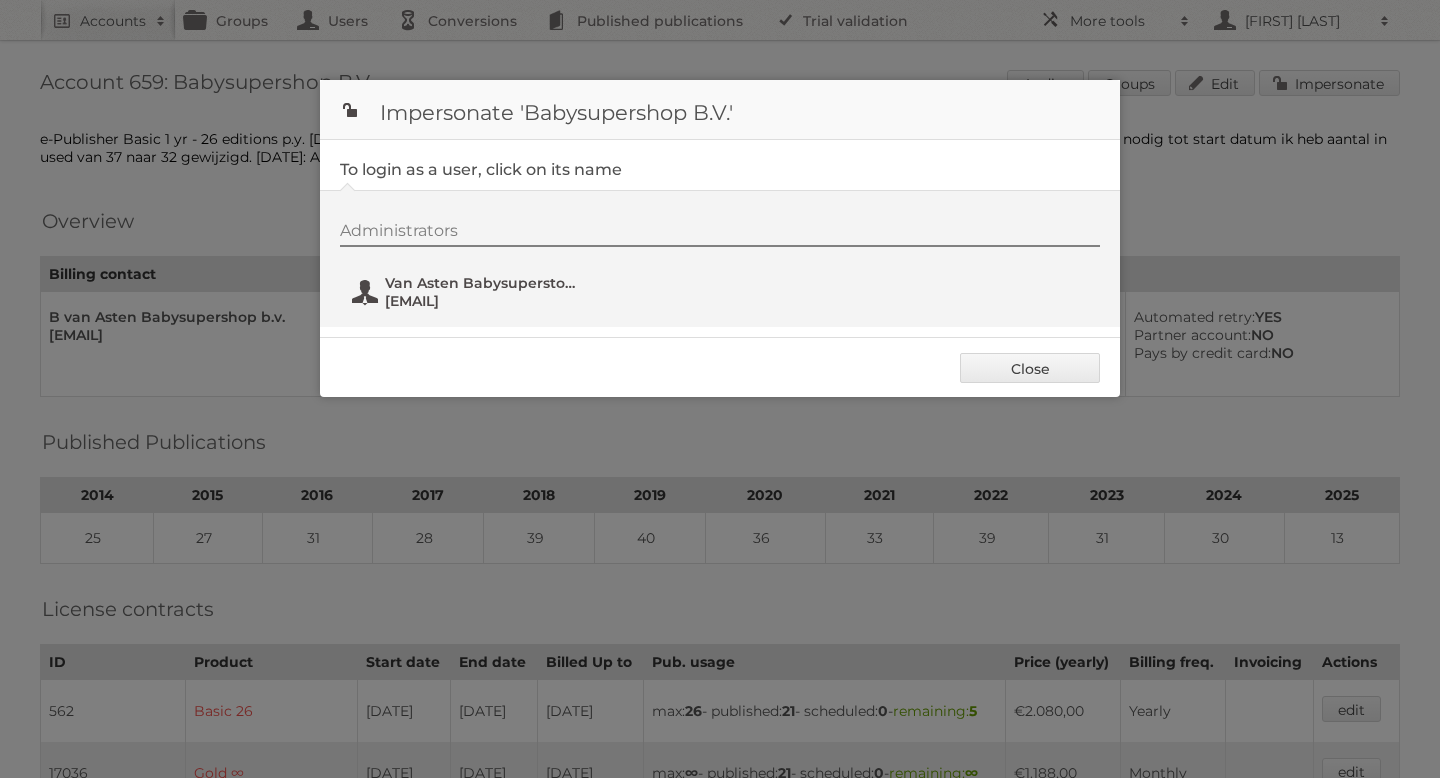 click on "Van Asten Babysuperstore" at bounding box center (482, 283) 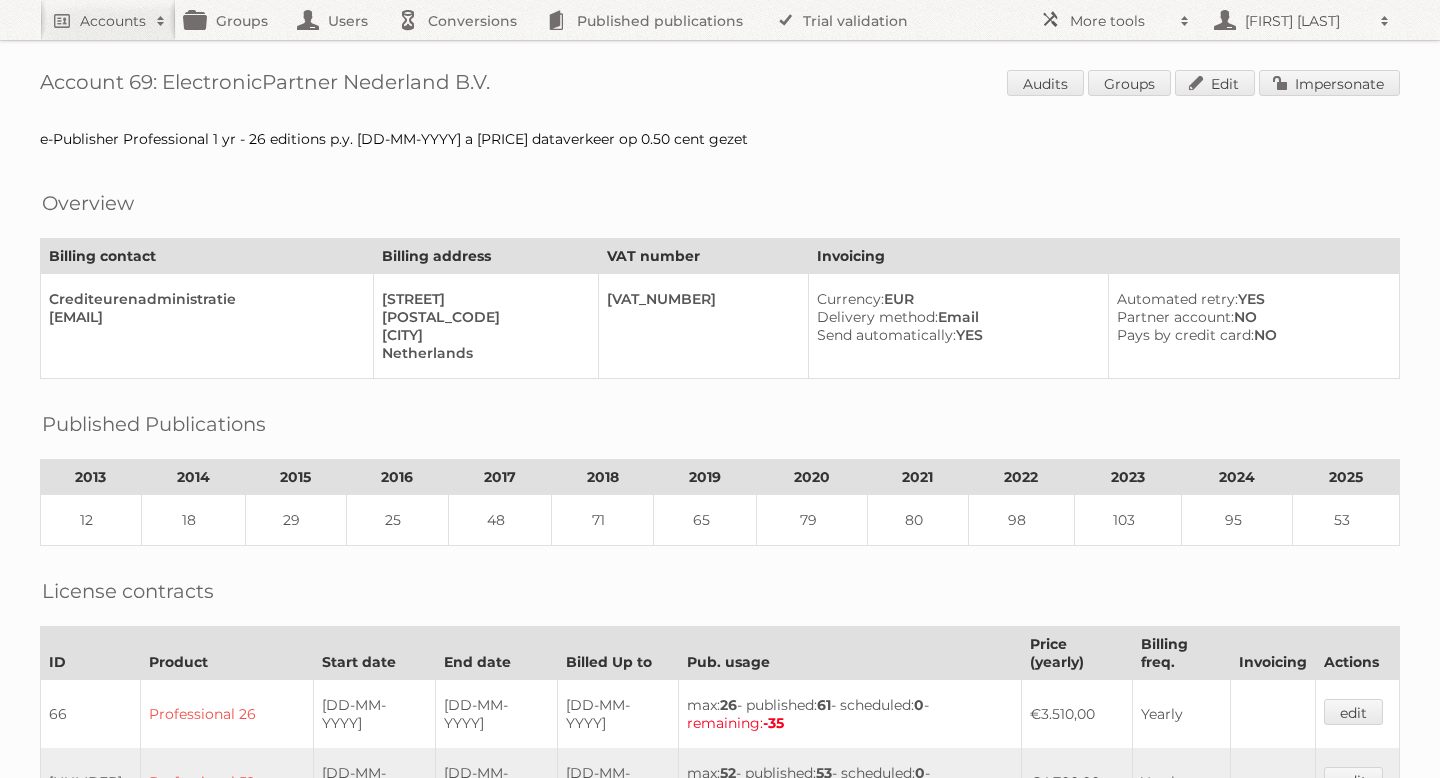 scroll, scrollTop: 0, scrollLeft: 0, axis: both 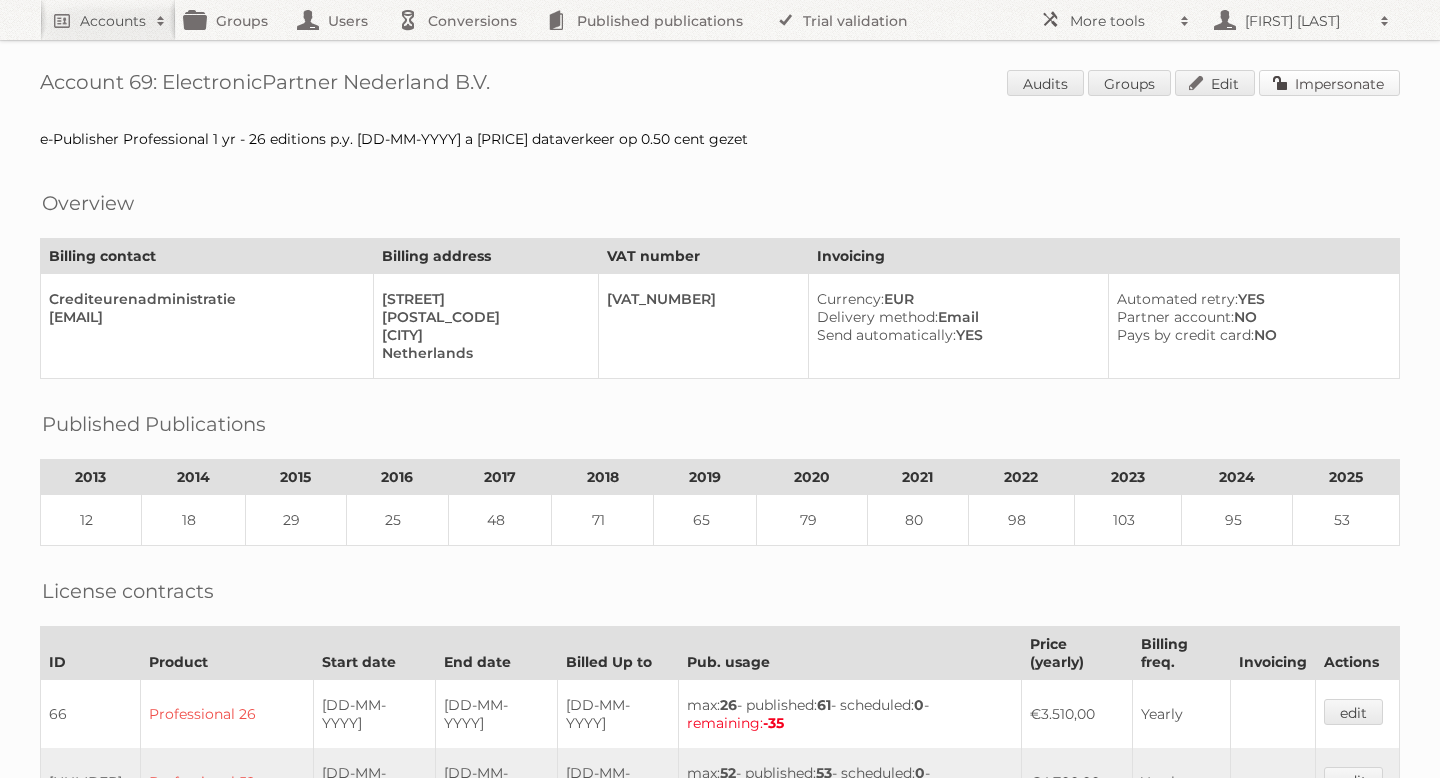 click on "Impersonate" at bounding box center (1329, 83) 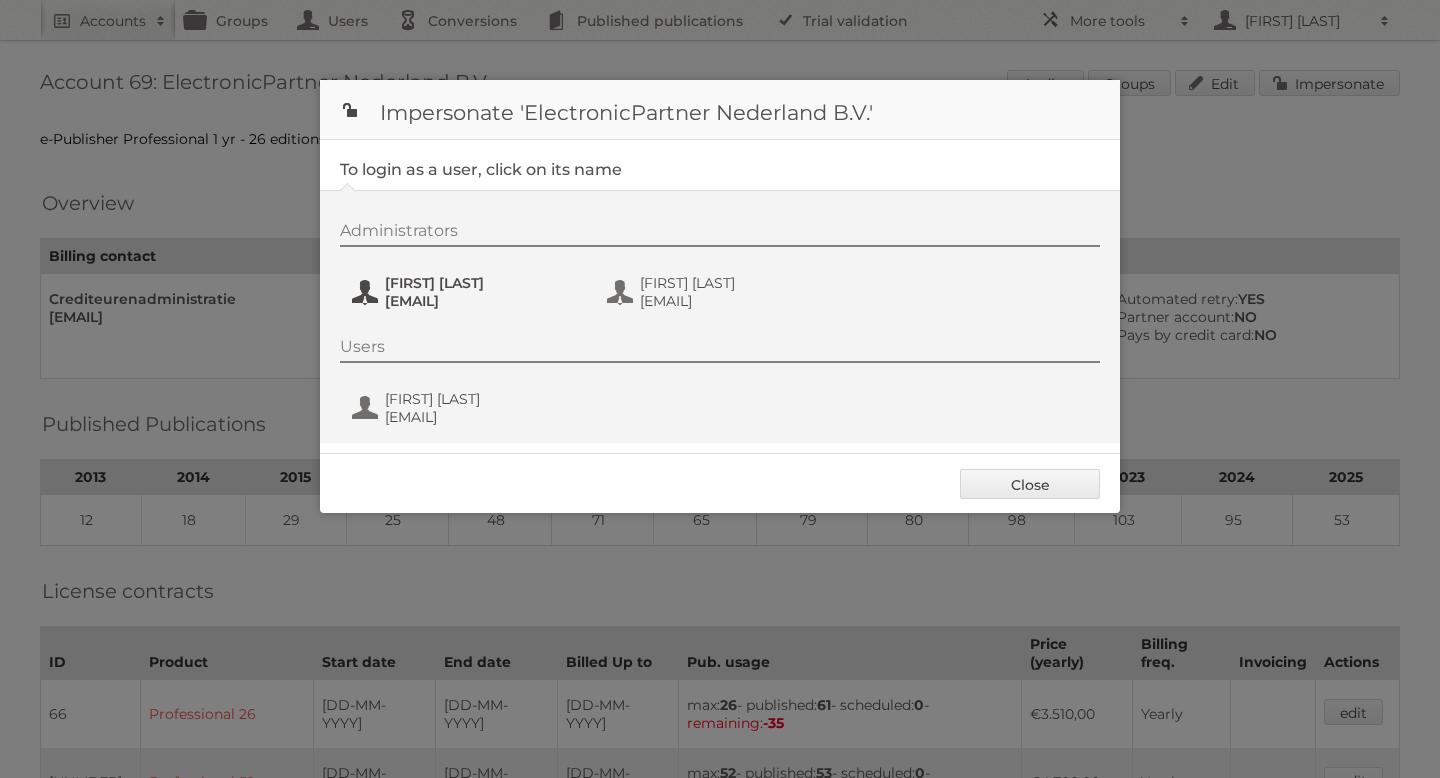 click on "sknapen@ep.nl" at bounding box center (482, 301) 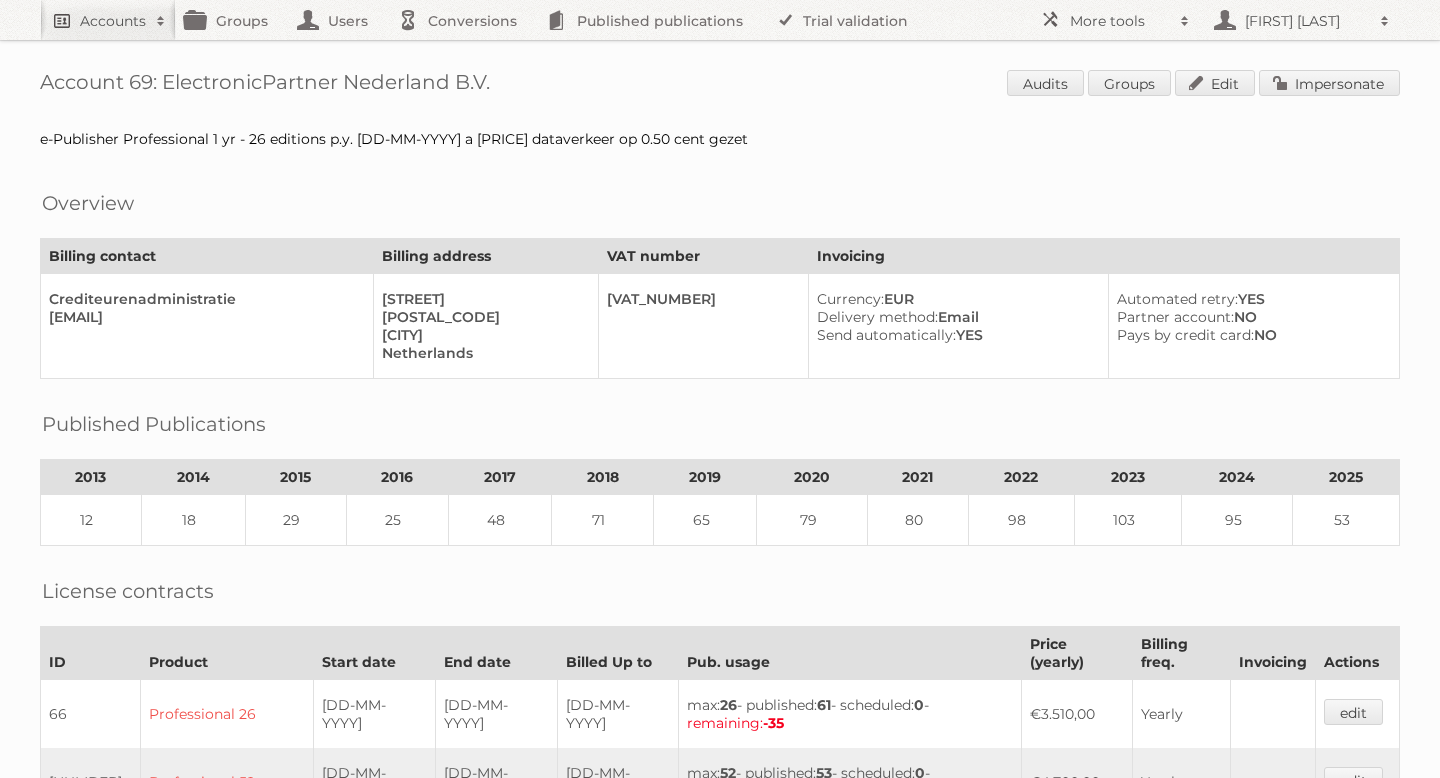 click on "Accounts" at bounding box center (108, 20) 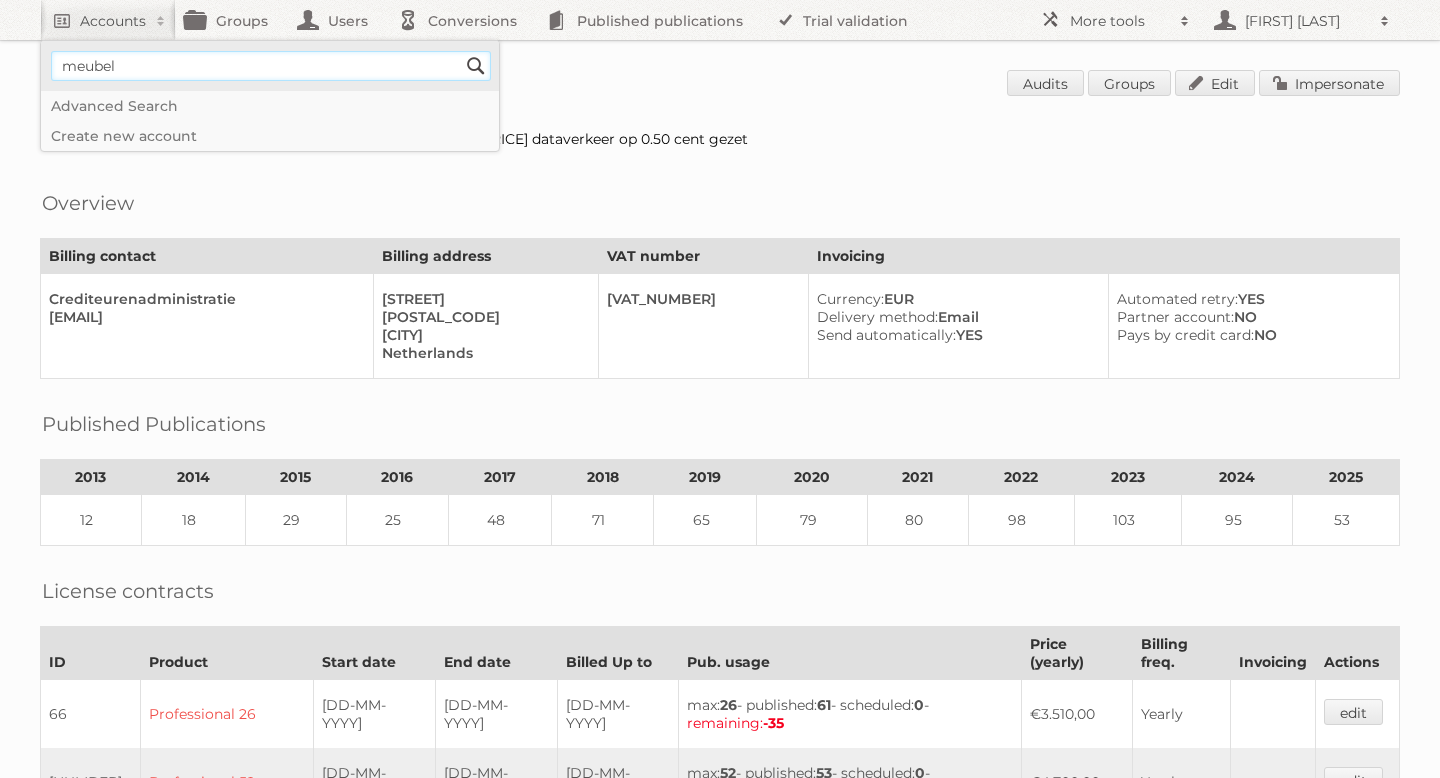 type on "meubel" 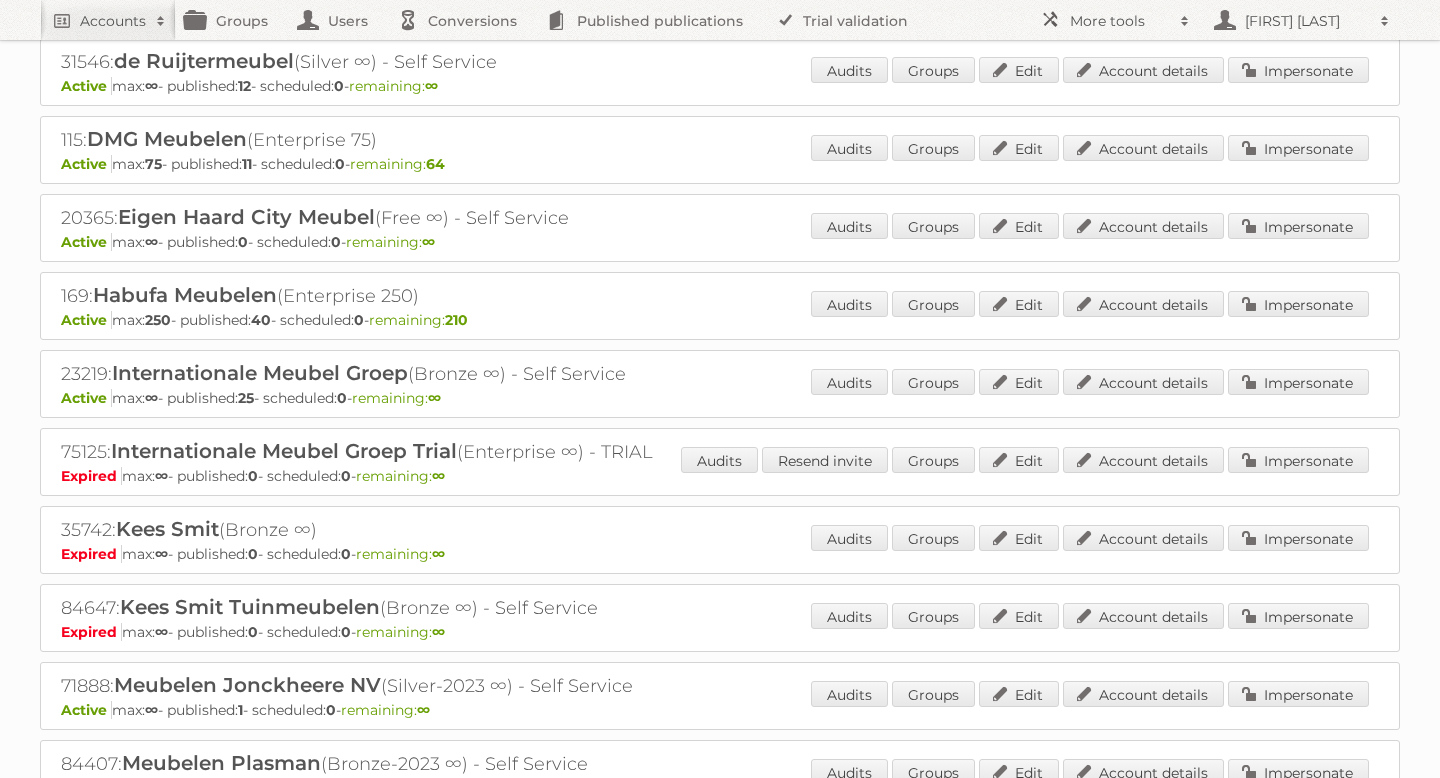 scroll, scrollTop: 378, scrollLeft: 0, axis: vertical 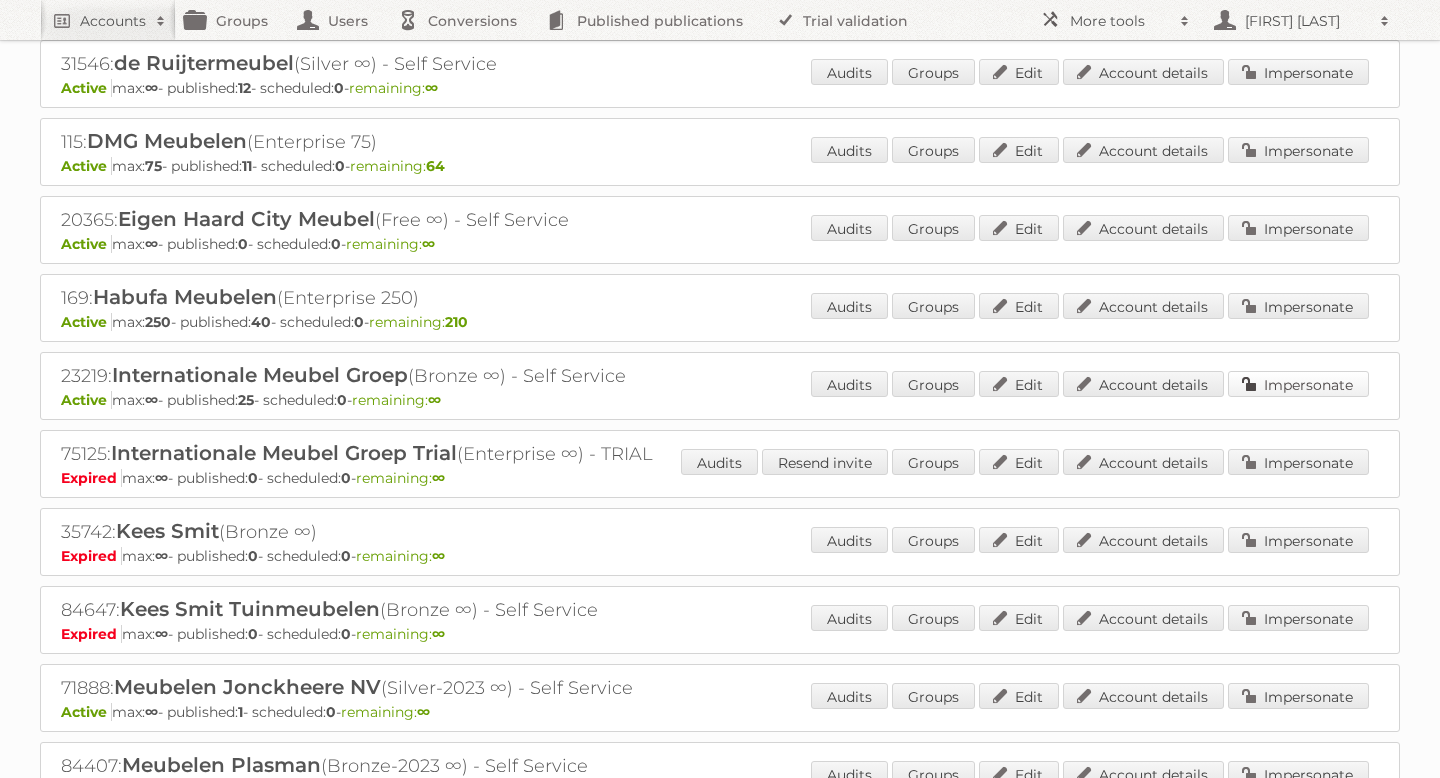 click on "Impersonate" at bounding box center (1298, 384) 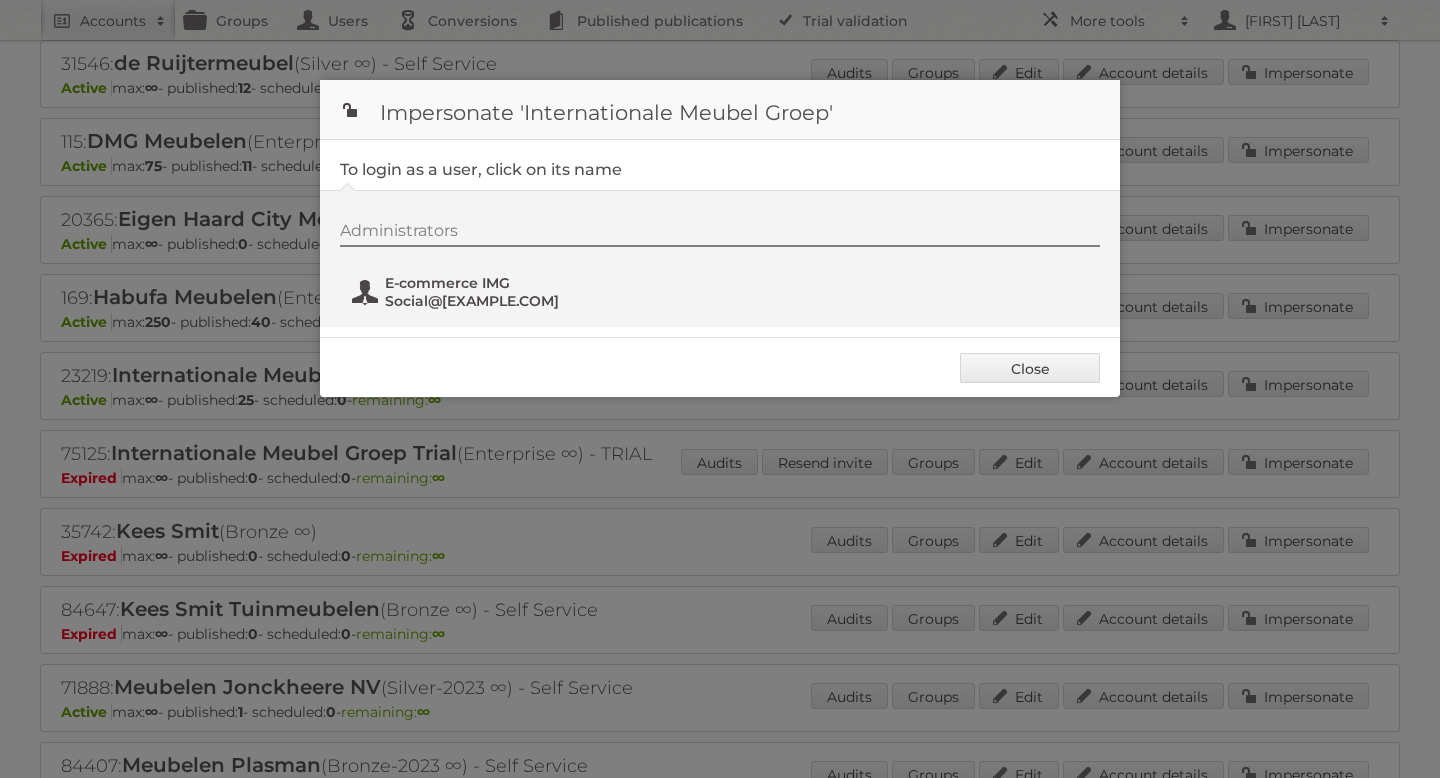 click on "Social@[EXAMPLE.COM]" at bounding box center [482, 301] 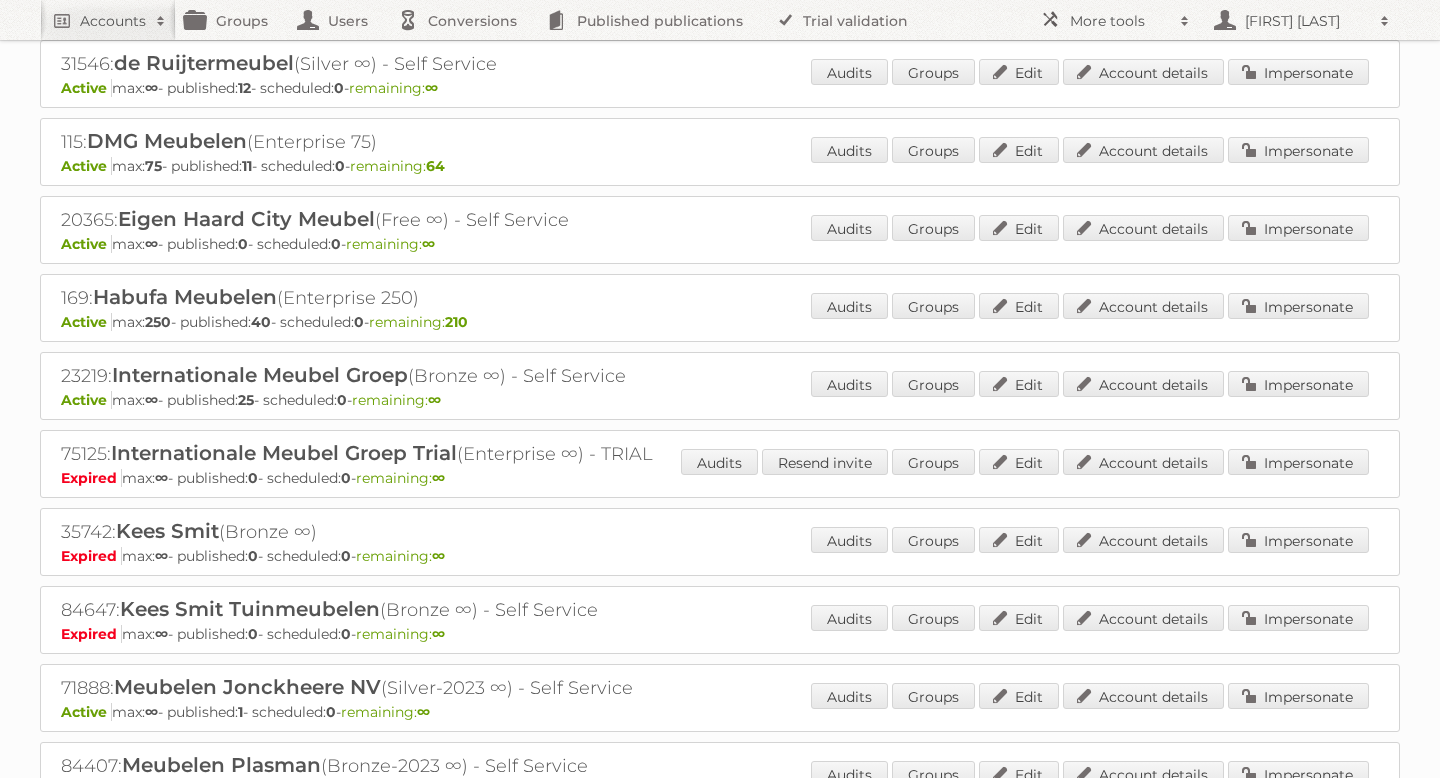 scroll, scrollTop: 0, scrollLeft: 0, axis: both 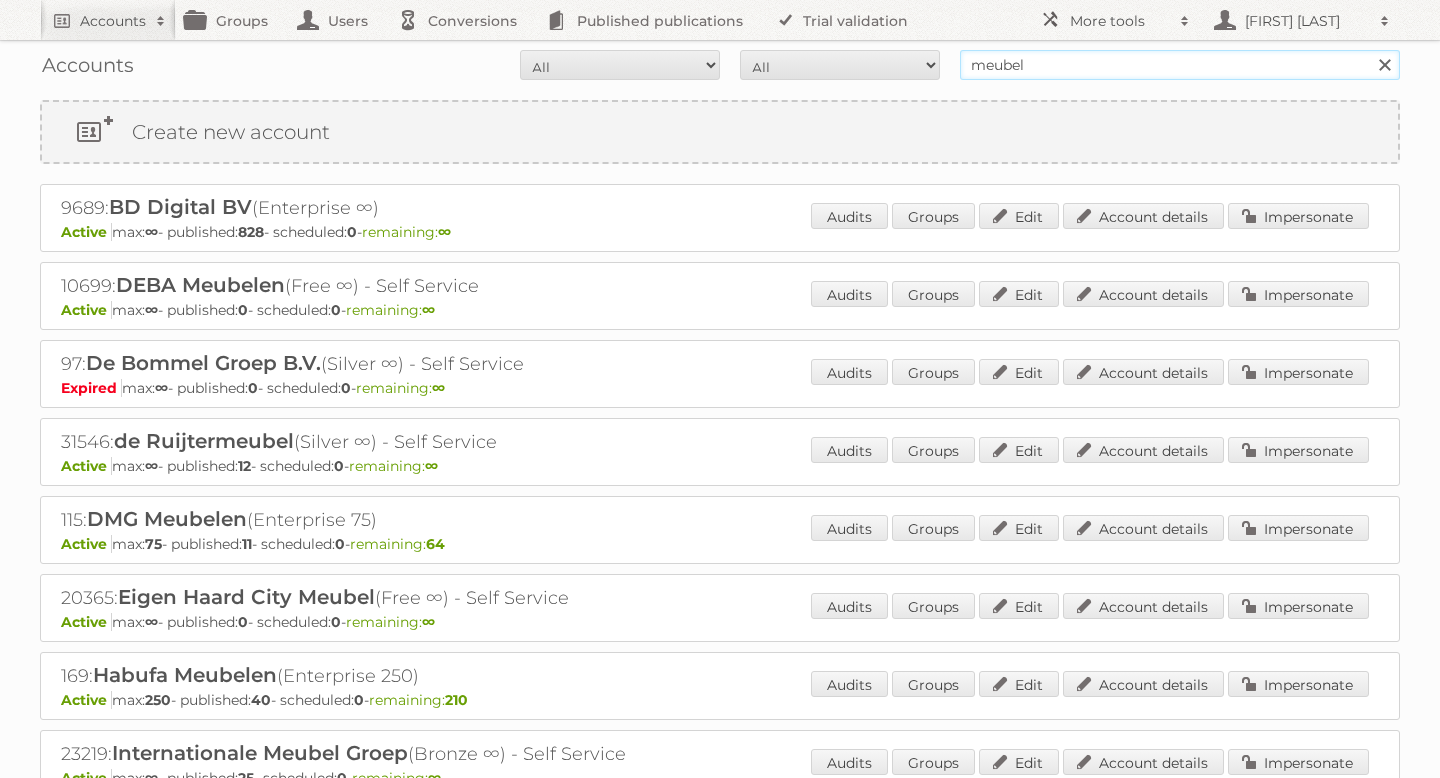 click on "meubel" at bounding box center [1180, 65] 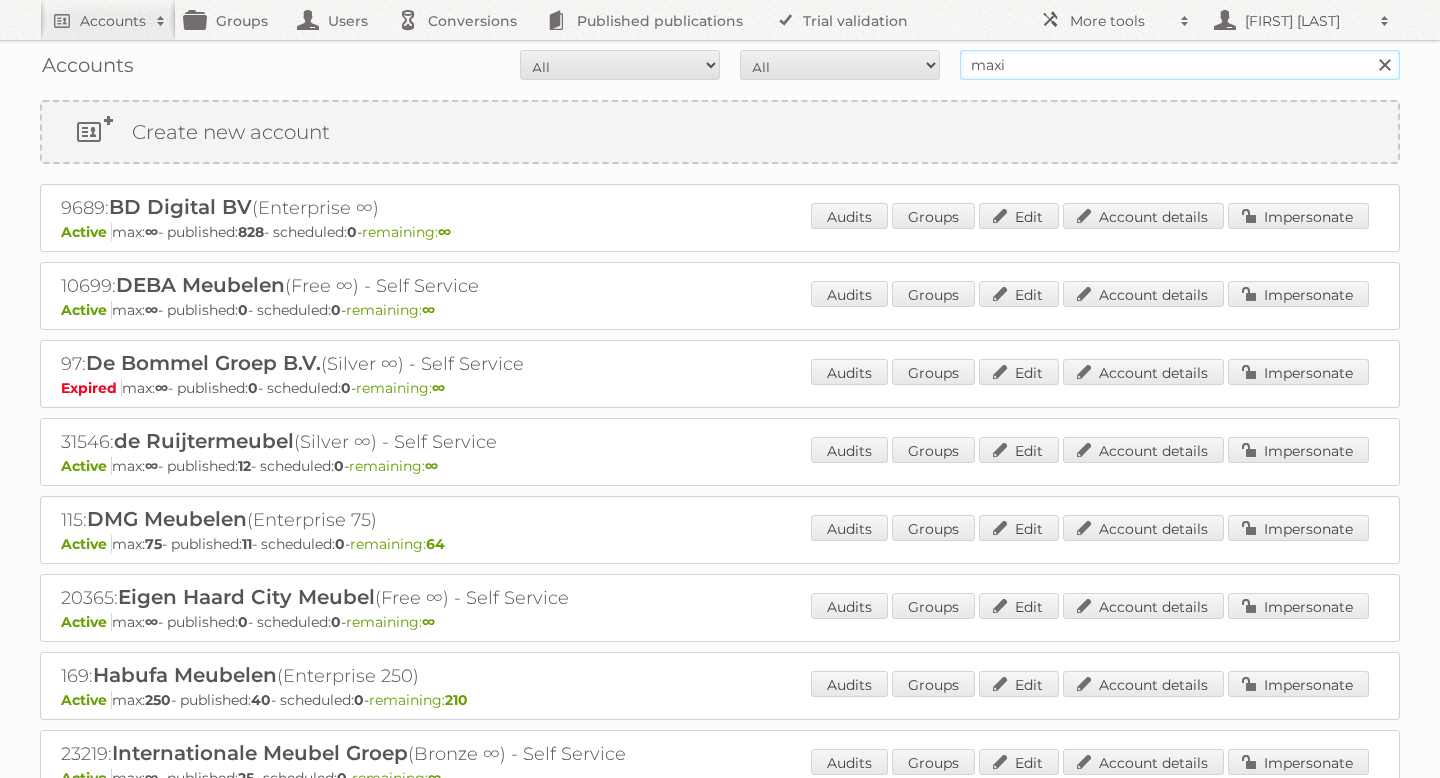 type on "maxi zoo" 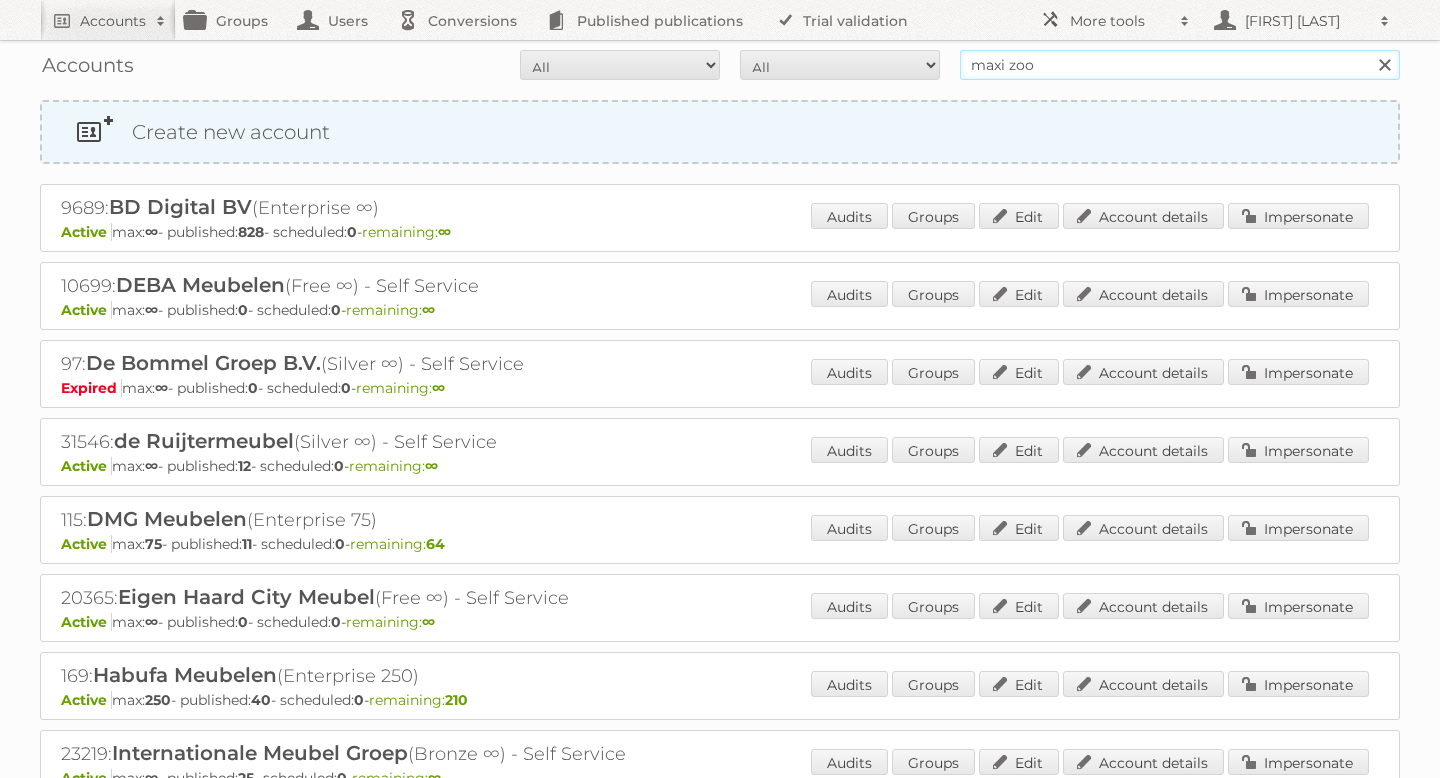 click on "Search" at bounding box center (1384, 65) 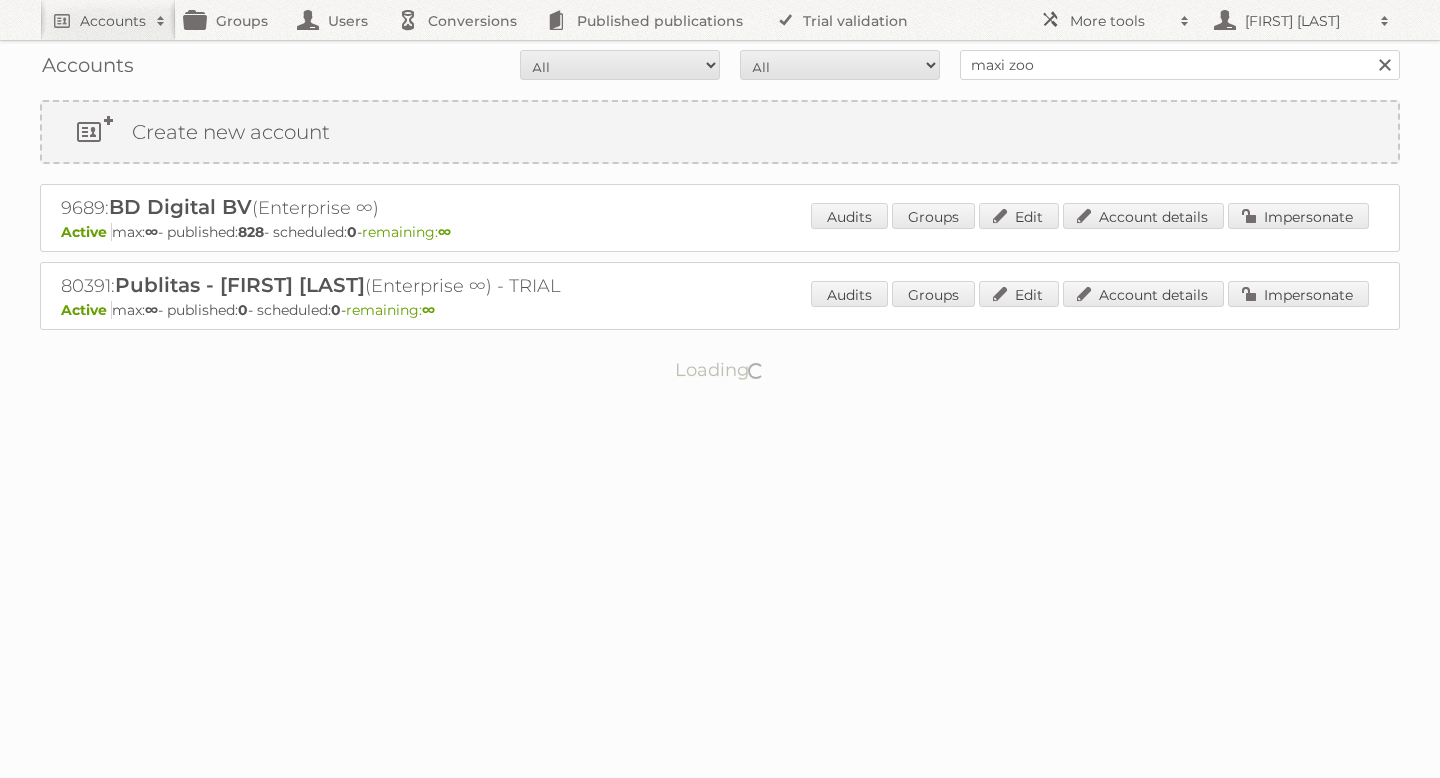 scroll, scrollTop: 0, scrollLeft: 0, axis: both 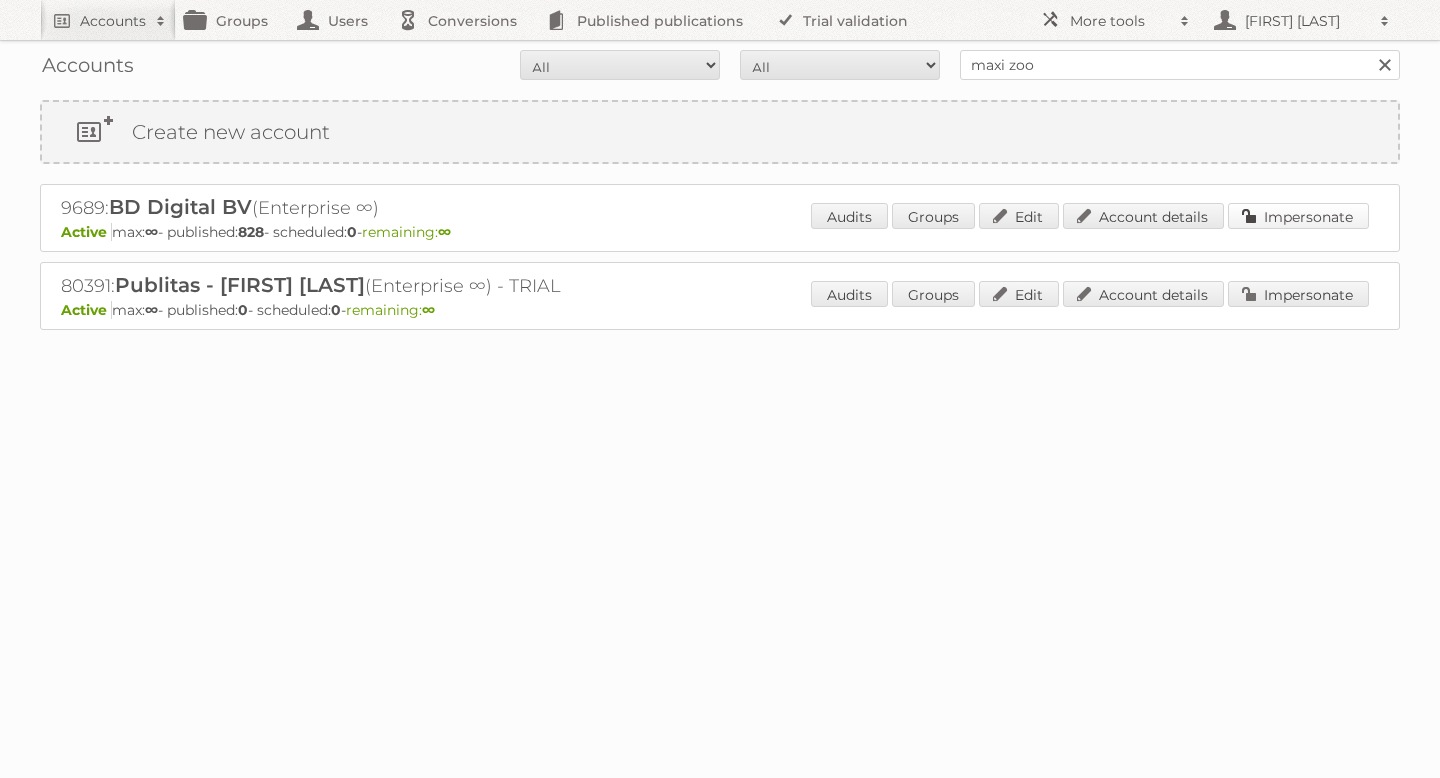 click on "Impersonate" at bounding box center [1298, 216] 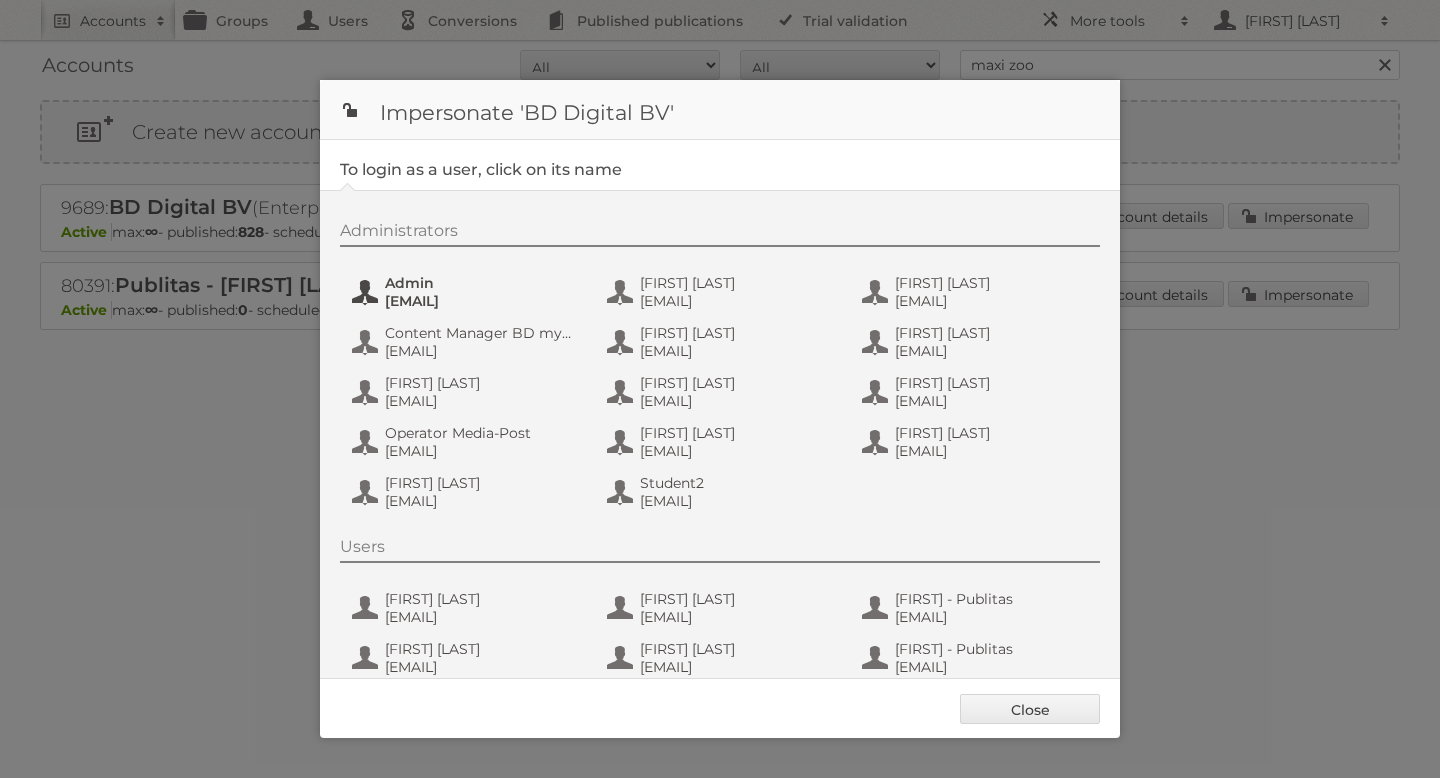 click on "[EMAIL]" at bounding box center (482, 301) 